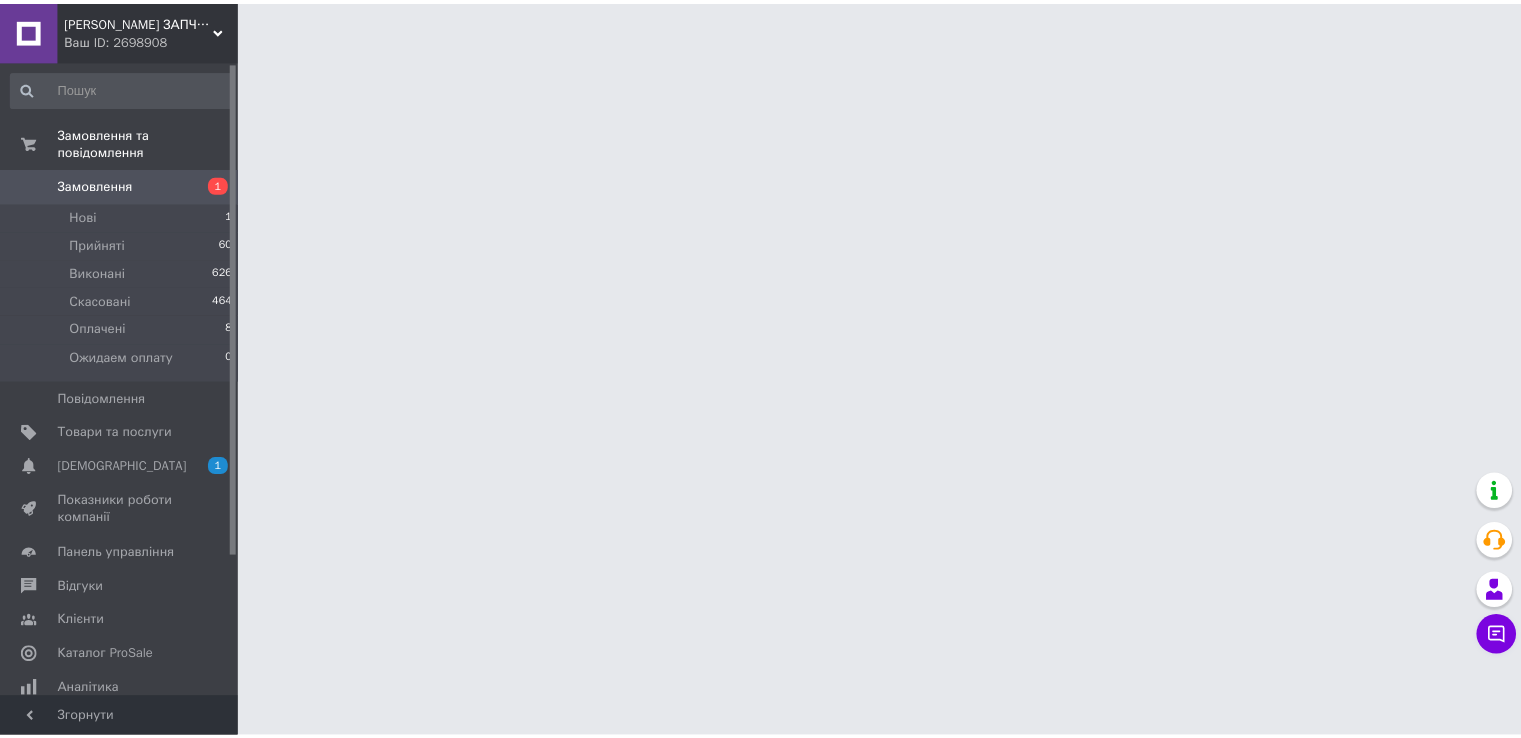 scroll, scrollTop: 0, scrollLeft: 0, axis: both 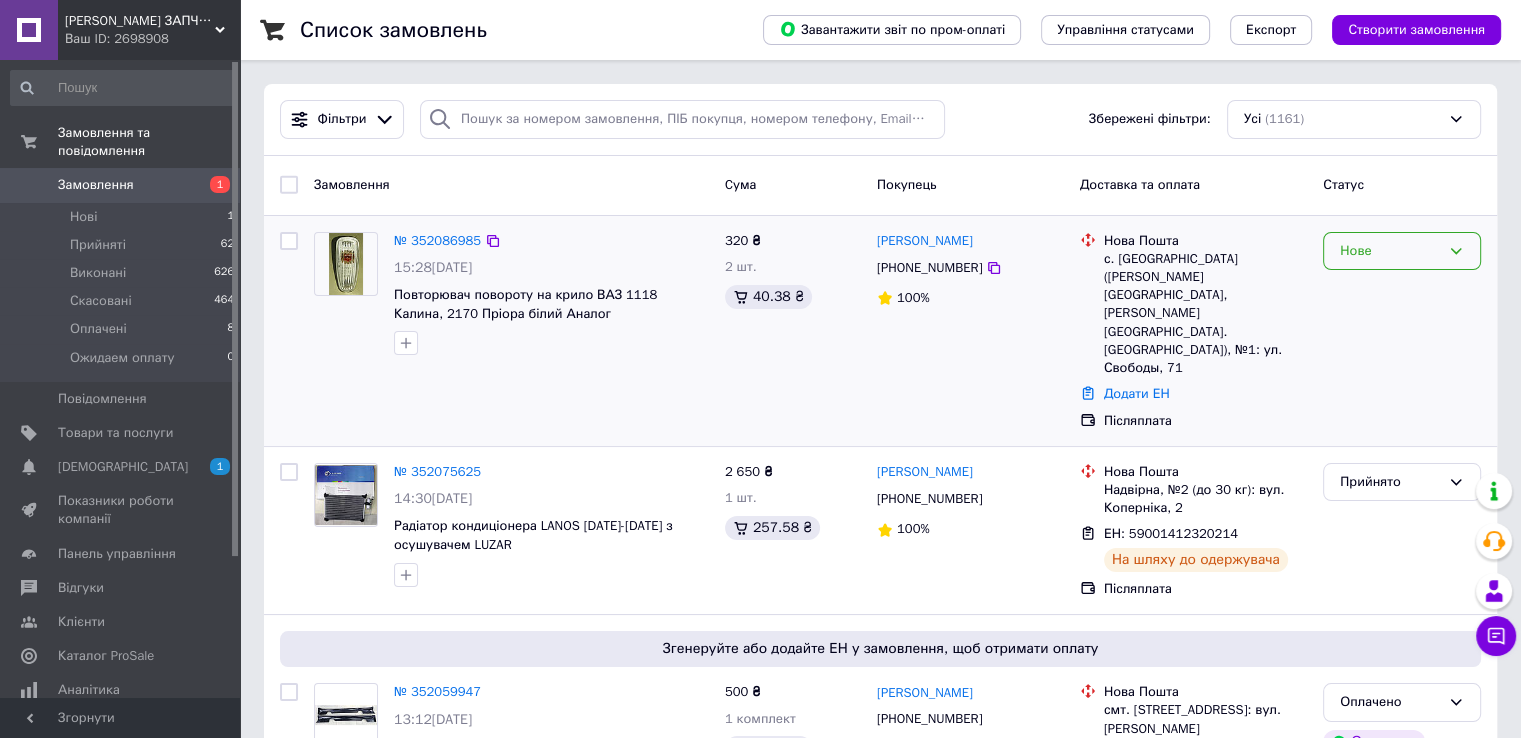 click on "Нове" at bounding box center [1390, 251] 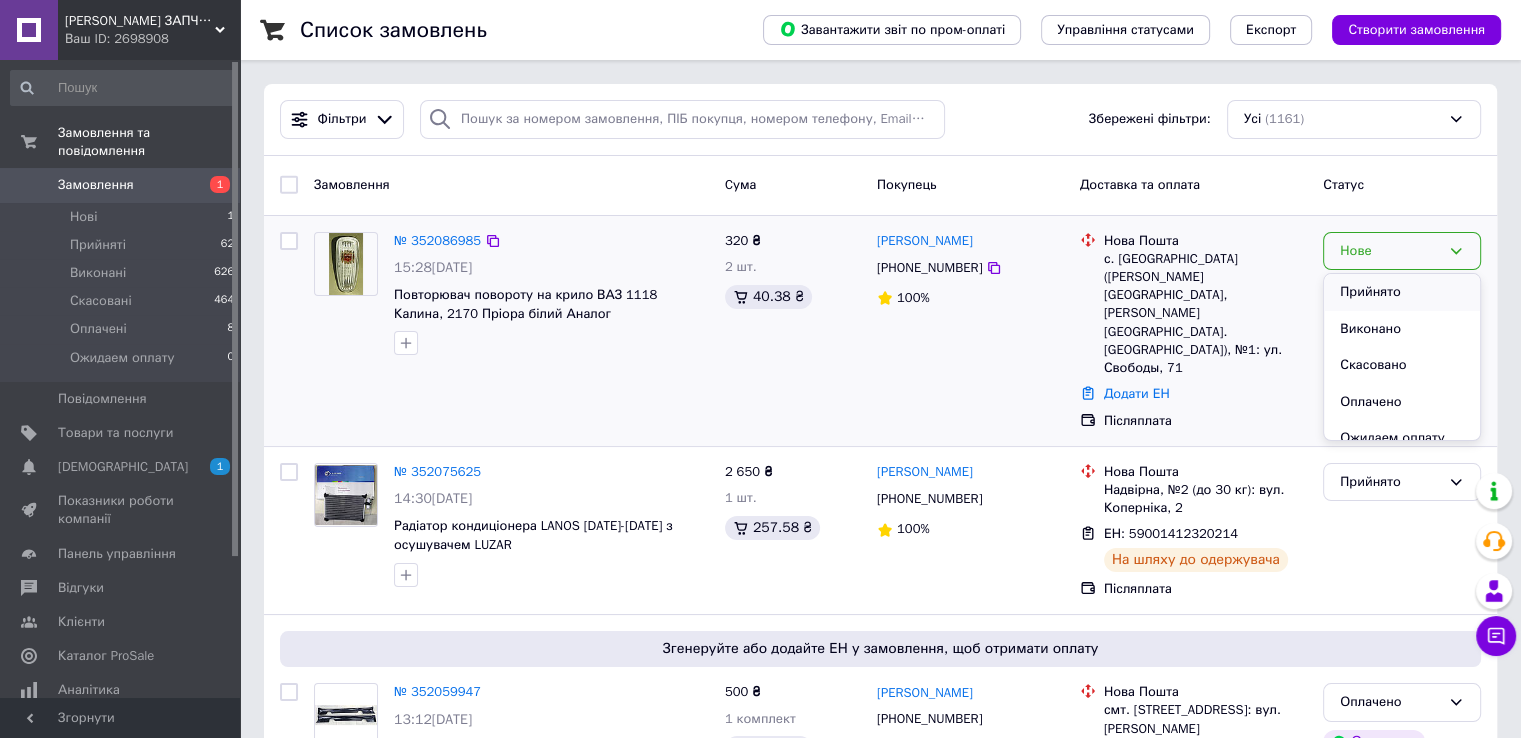 click on "Прийнято" at bounding box center [1402, 292] 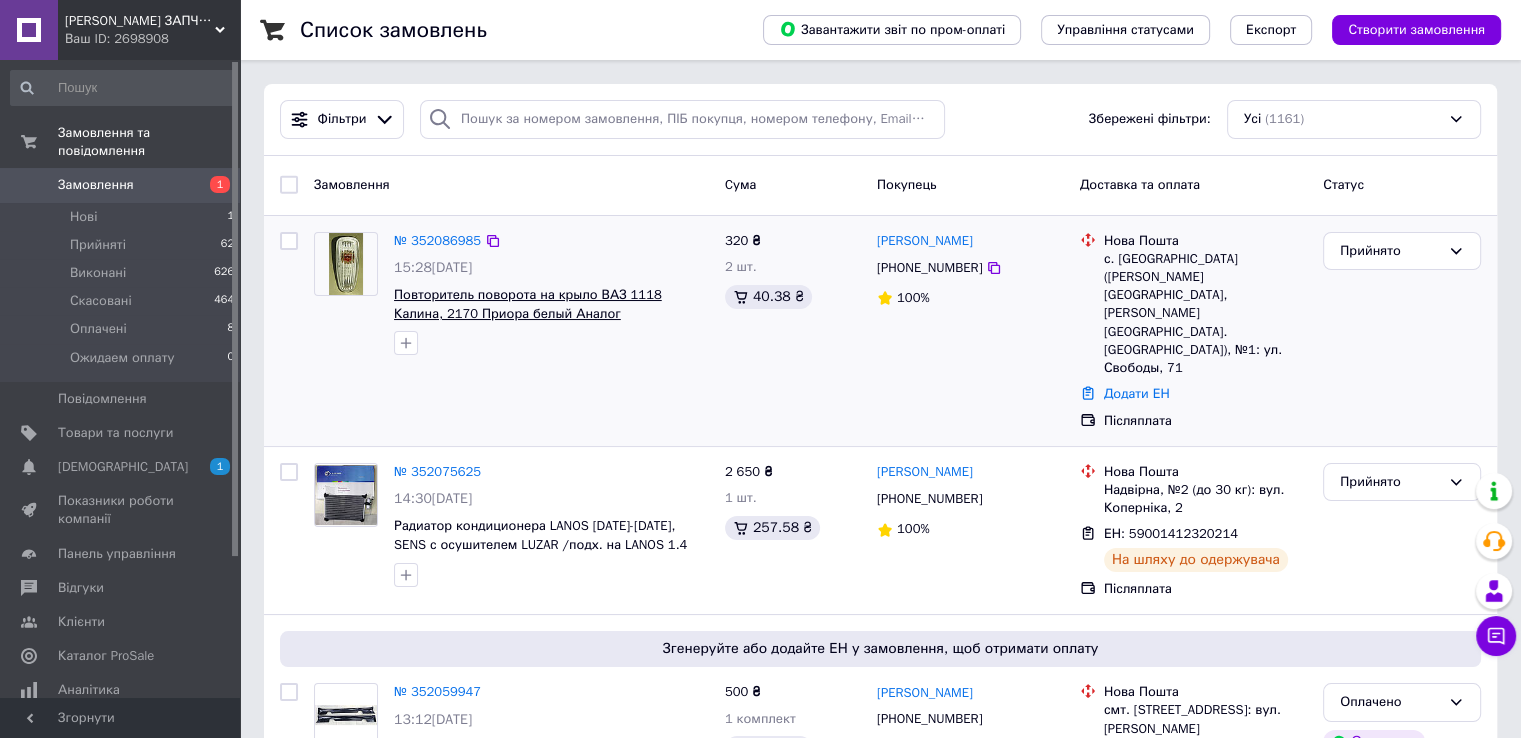 click on "Повторитель поворота на крыло ВАЗ 1118 Калина, 2170 Приора белый Аналог" at bounding box center (528, 304) 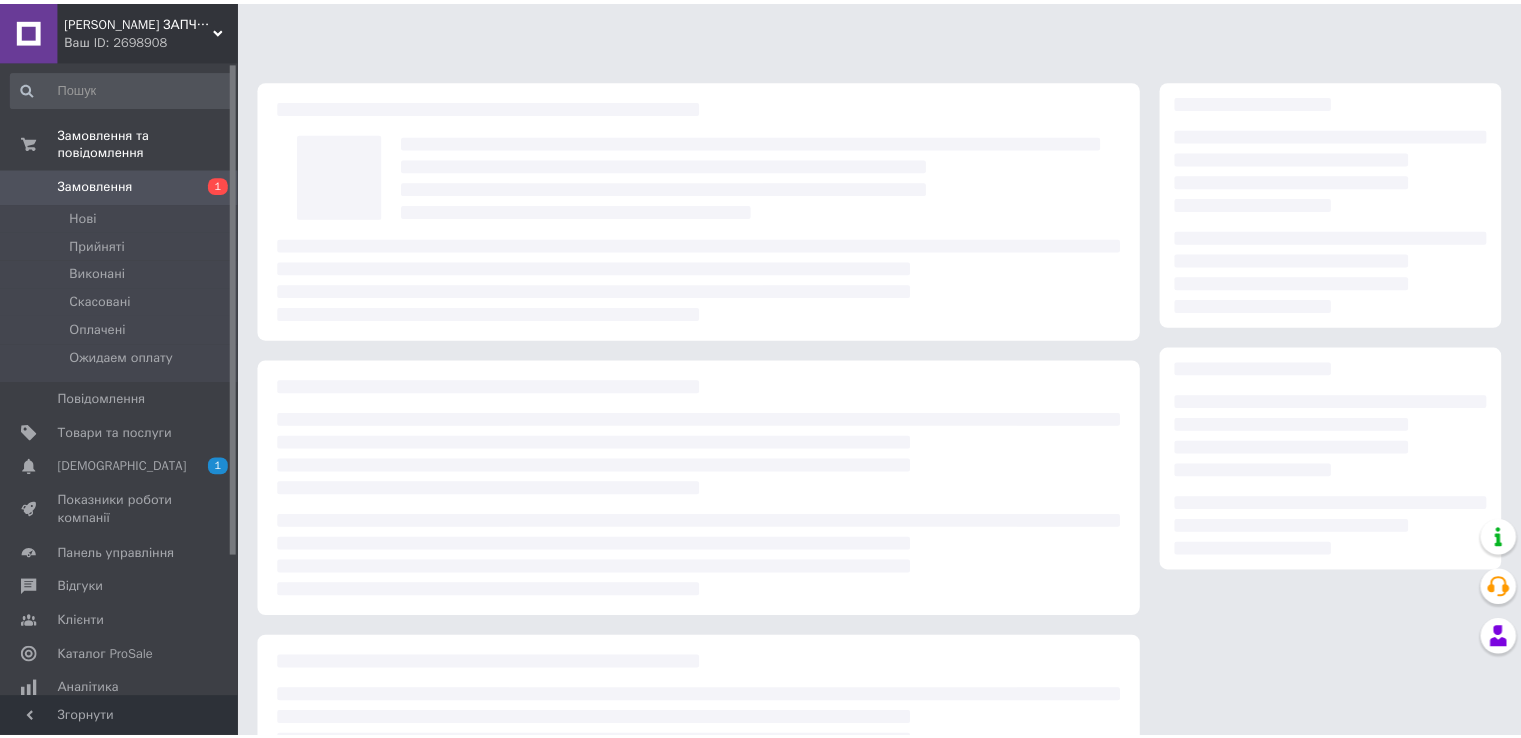scroll, scrollTop: 0, scrollLeft: 0, axis: both 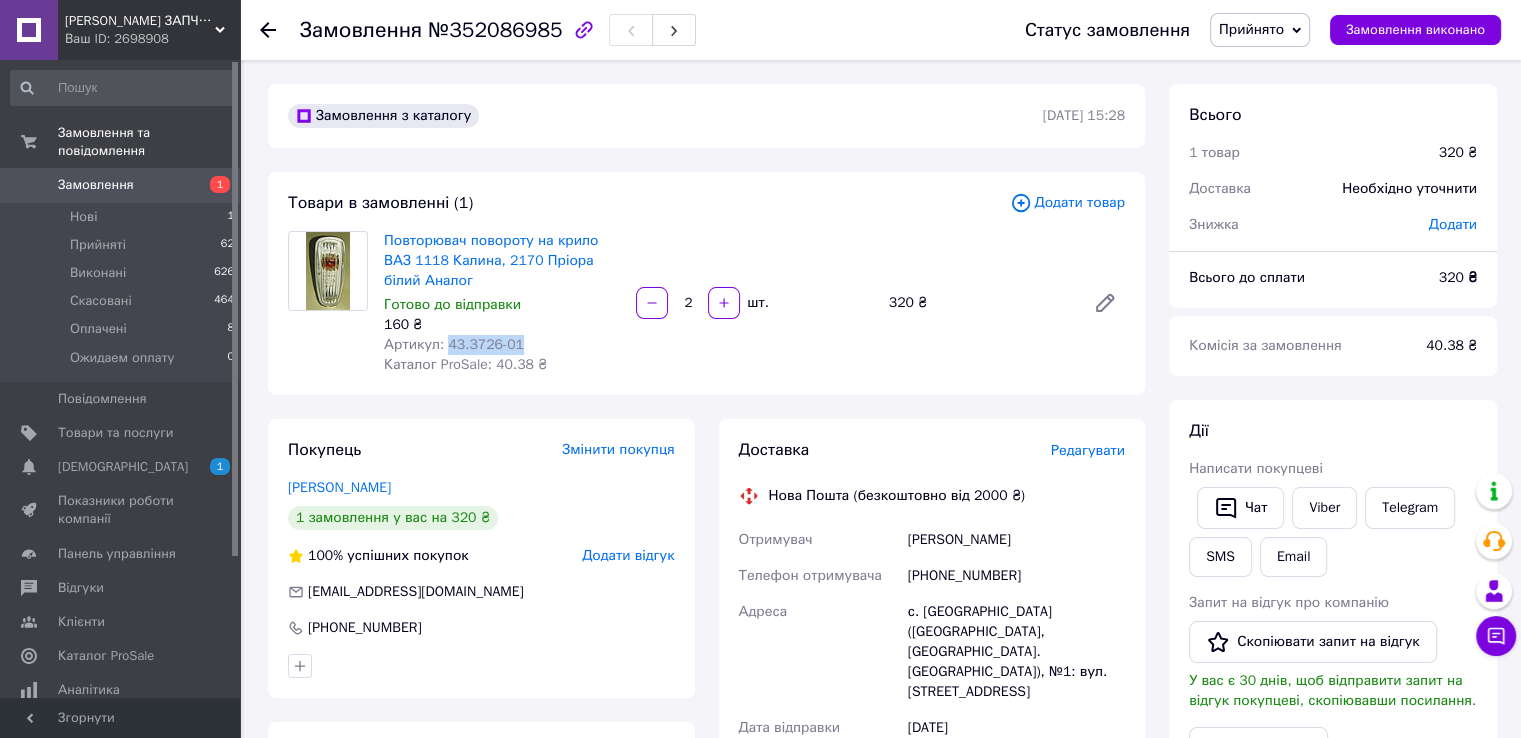 drag, startPoint x: 520, startPoint y: 344, endPoint x: 446, endPoint y: 347, distance: 74.06078 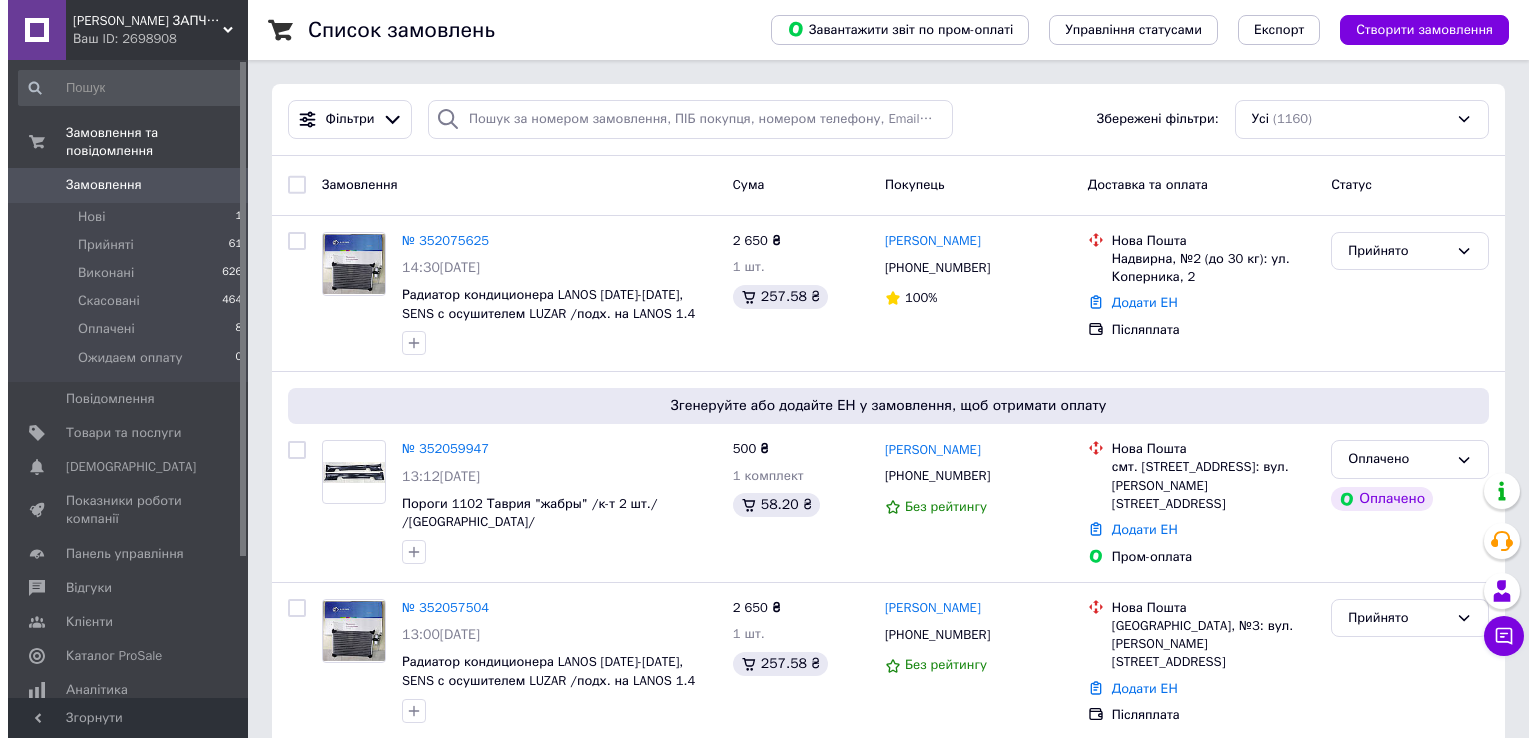 scroll, scrollTop: 0, scrollLeft: 0, axis: both 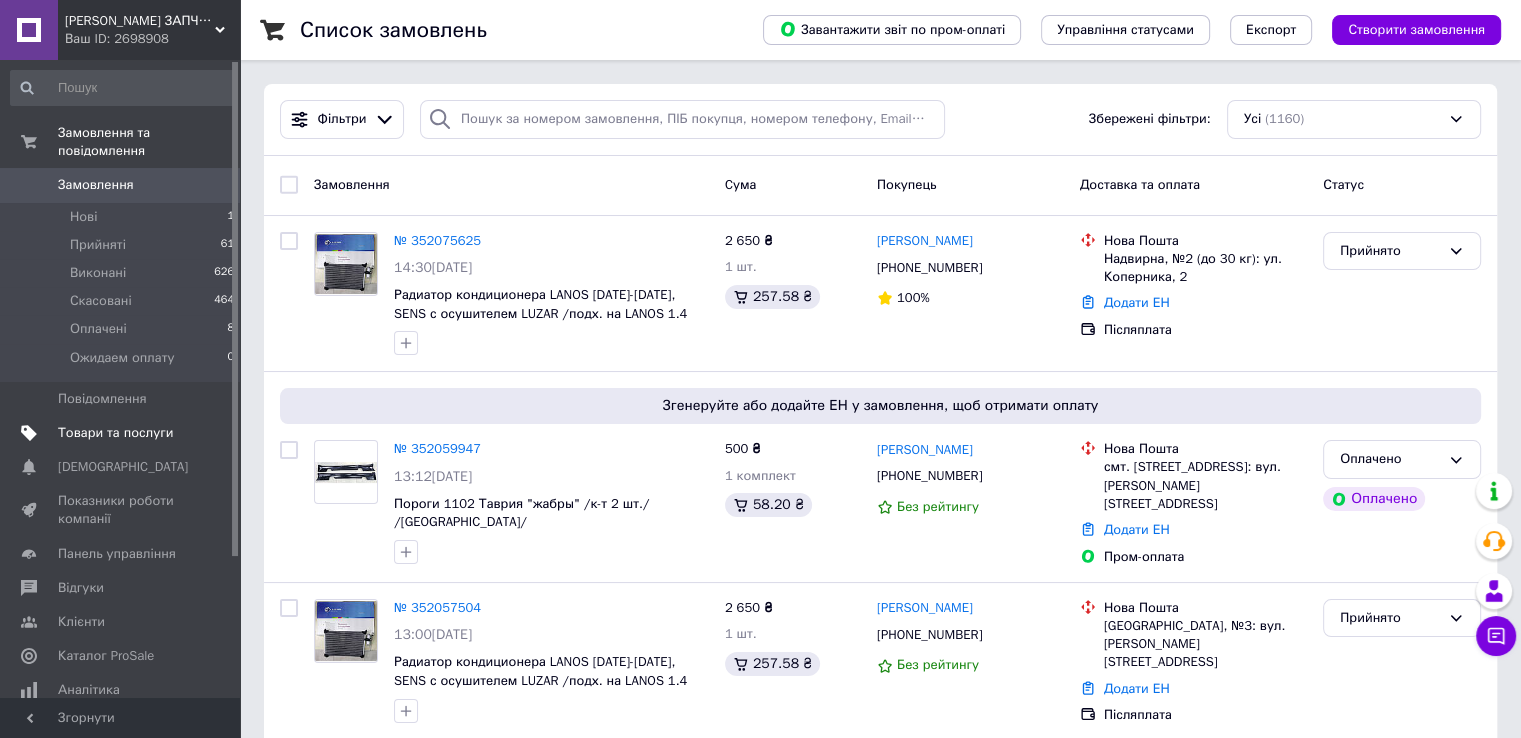 click on "Товари та послуги" at bounding box center [123, 433] 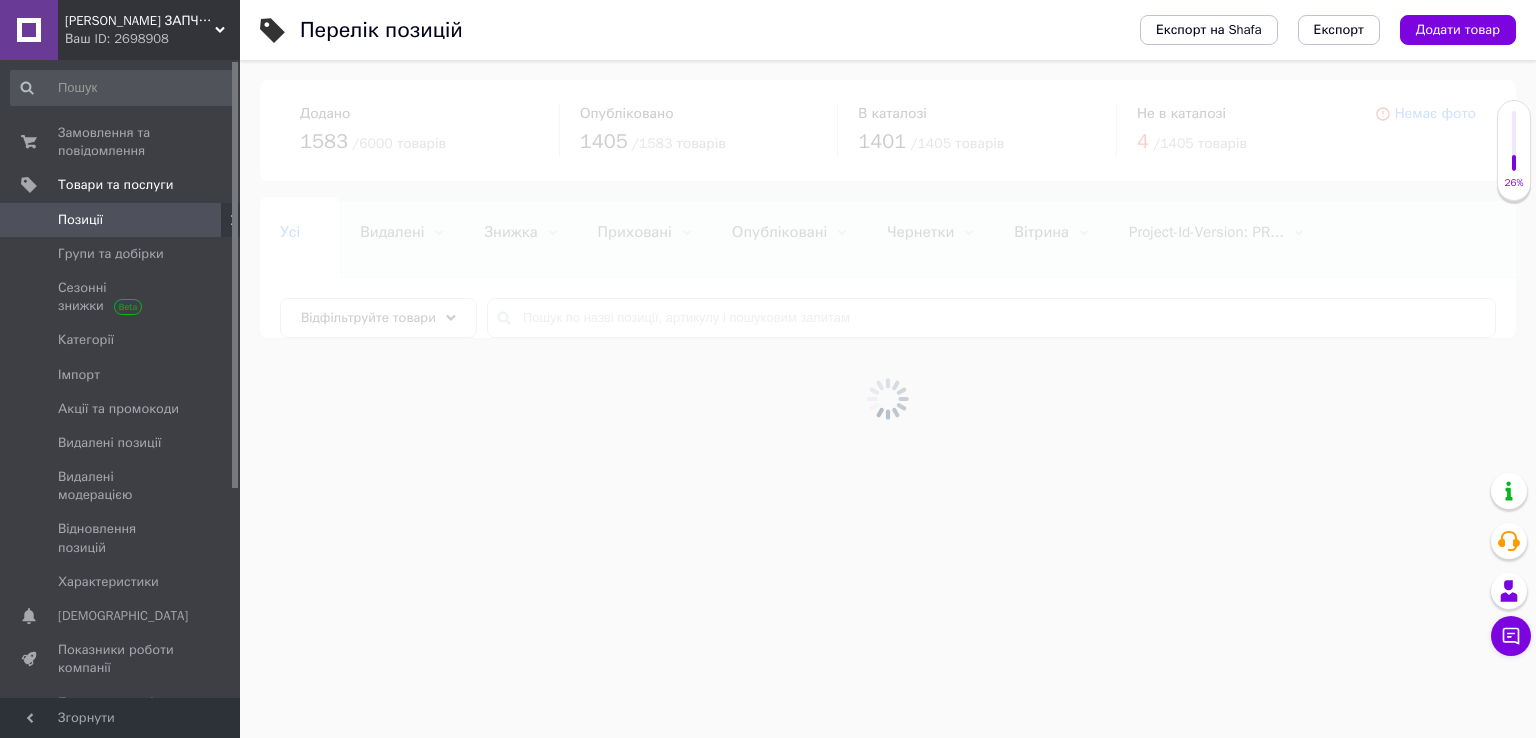 click at bounding box center [888, 399] 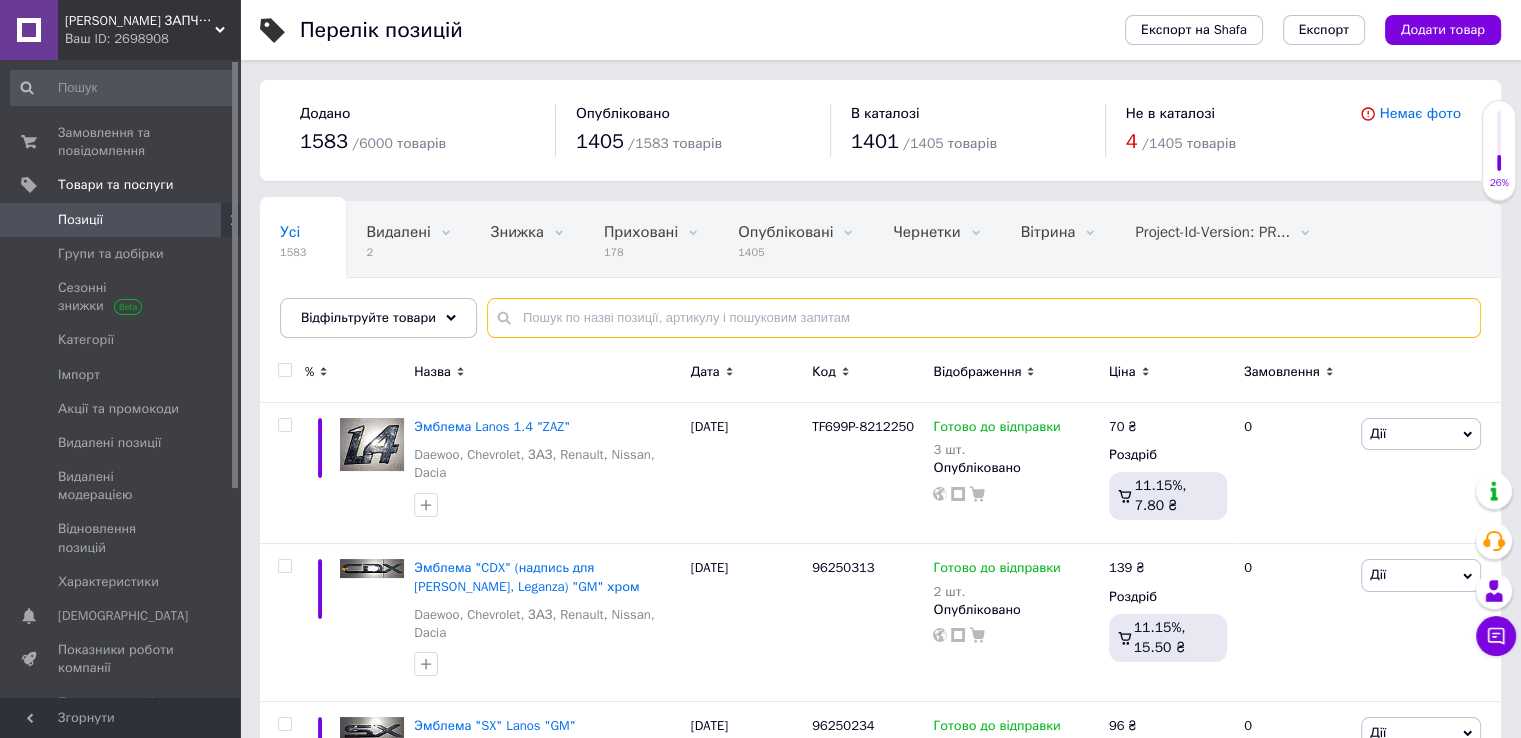 click at bounding box center (984, 318) 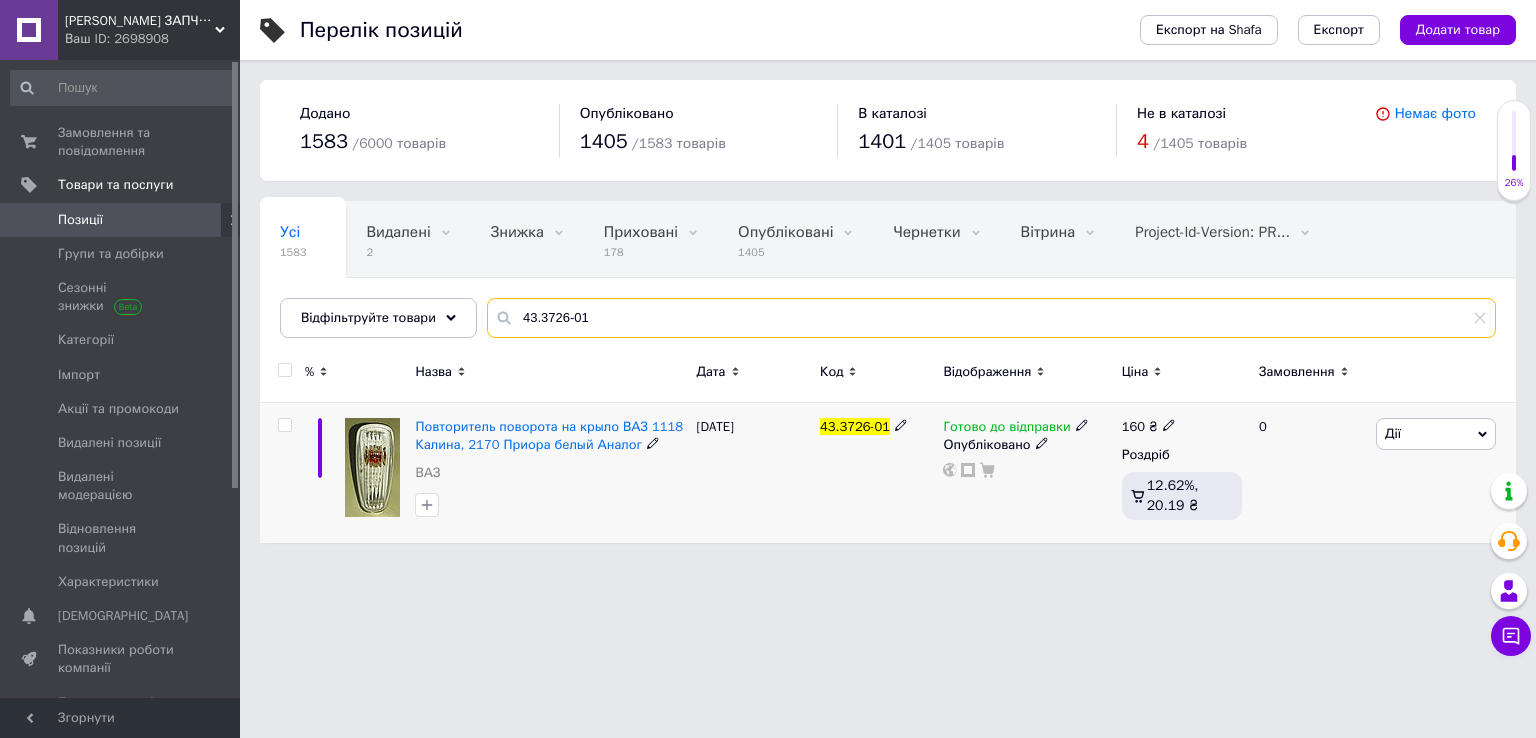 type on "43.3726-01" 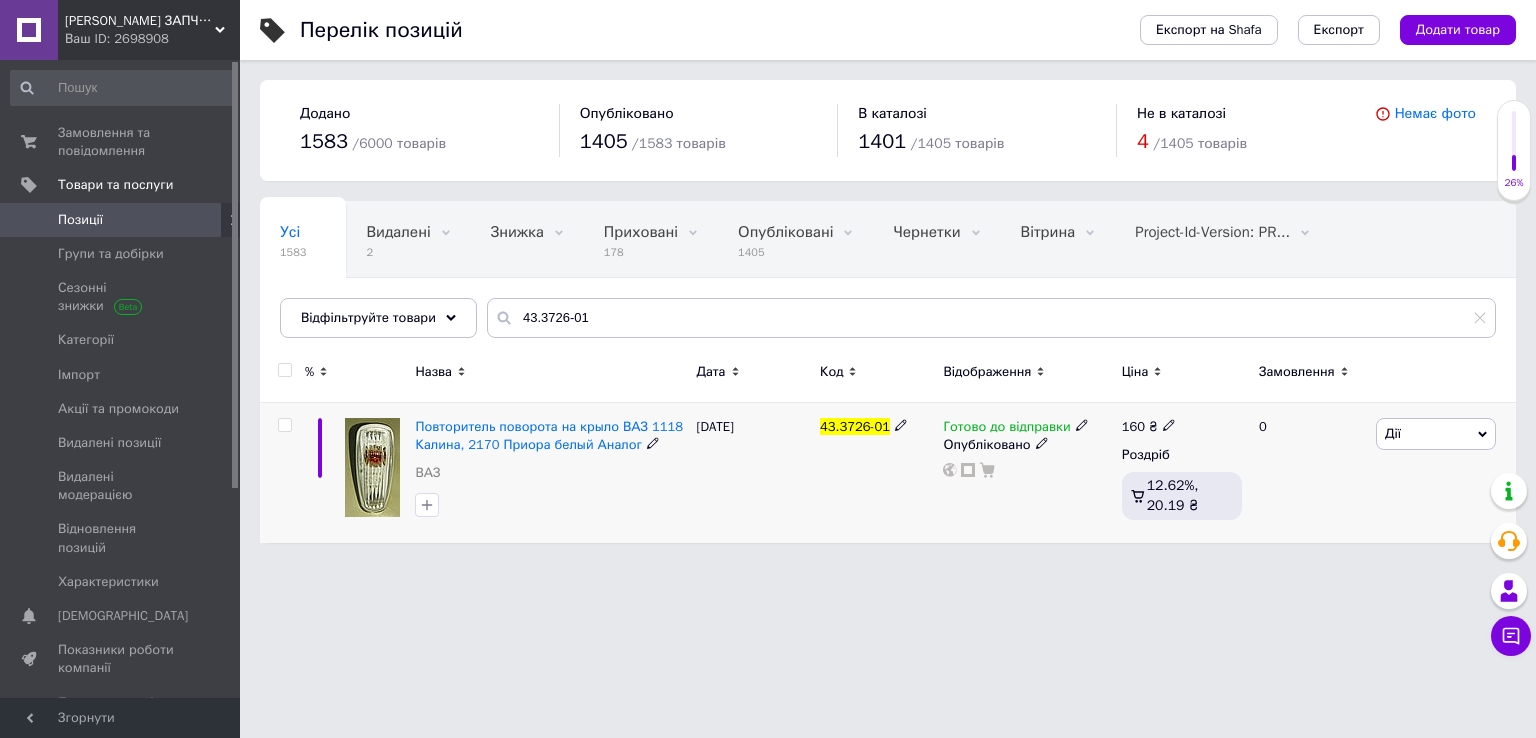 click 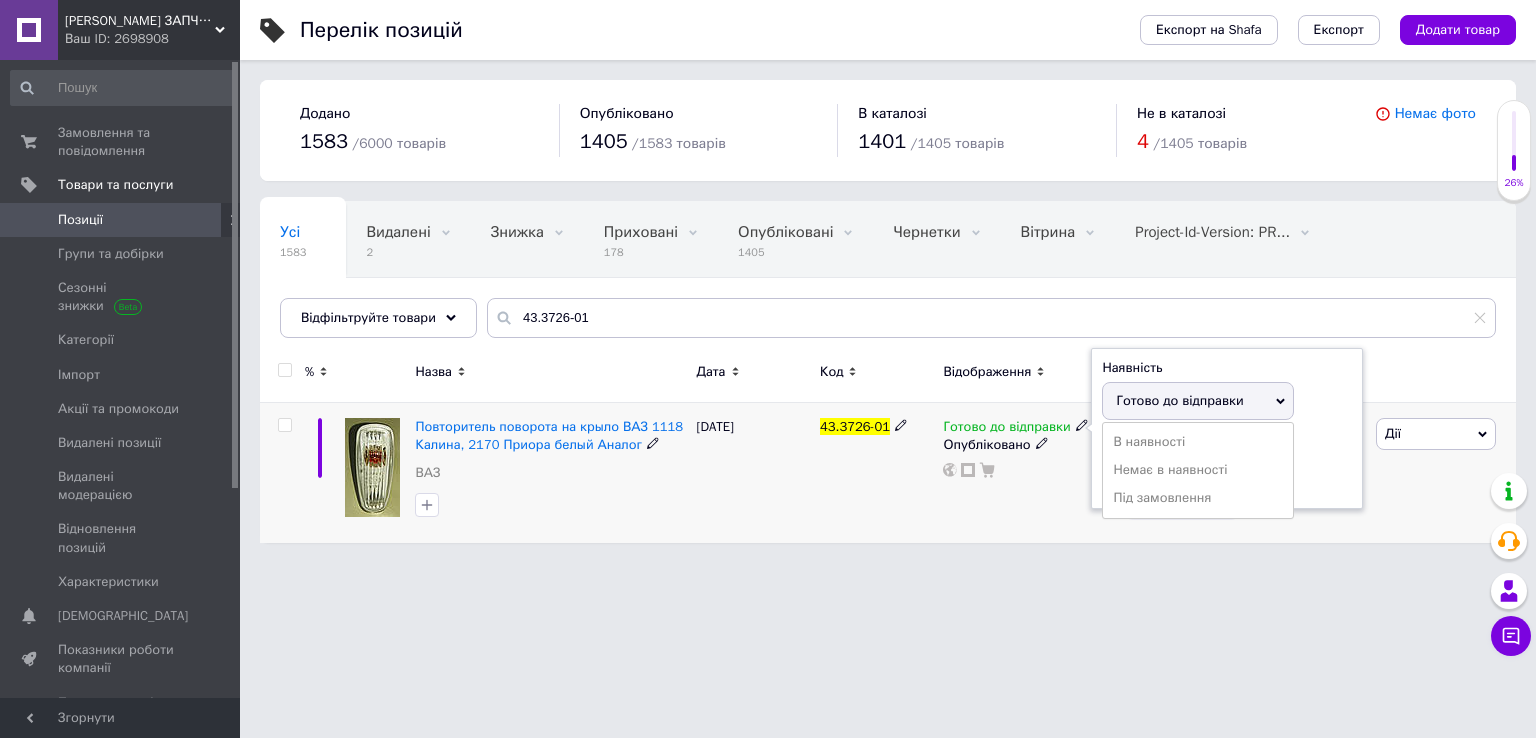 click on "Залишки шт." at bounding box center (1227, 466) 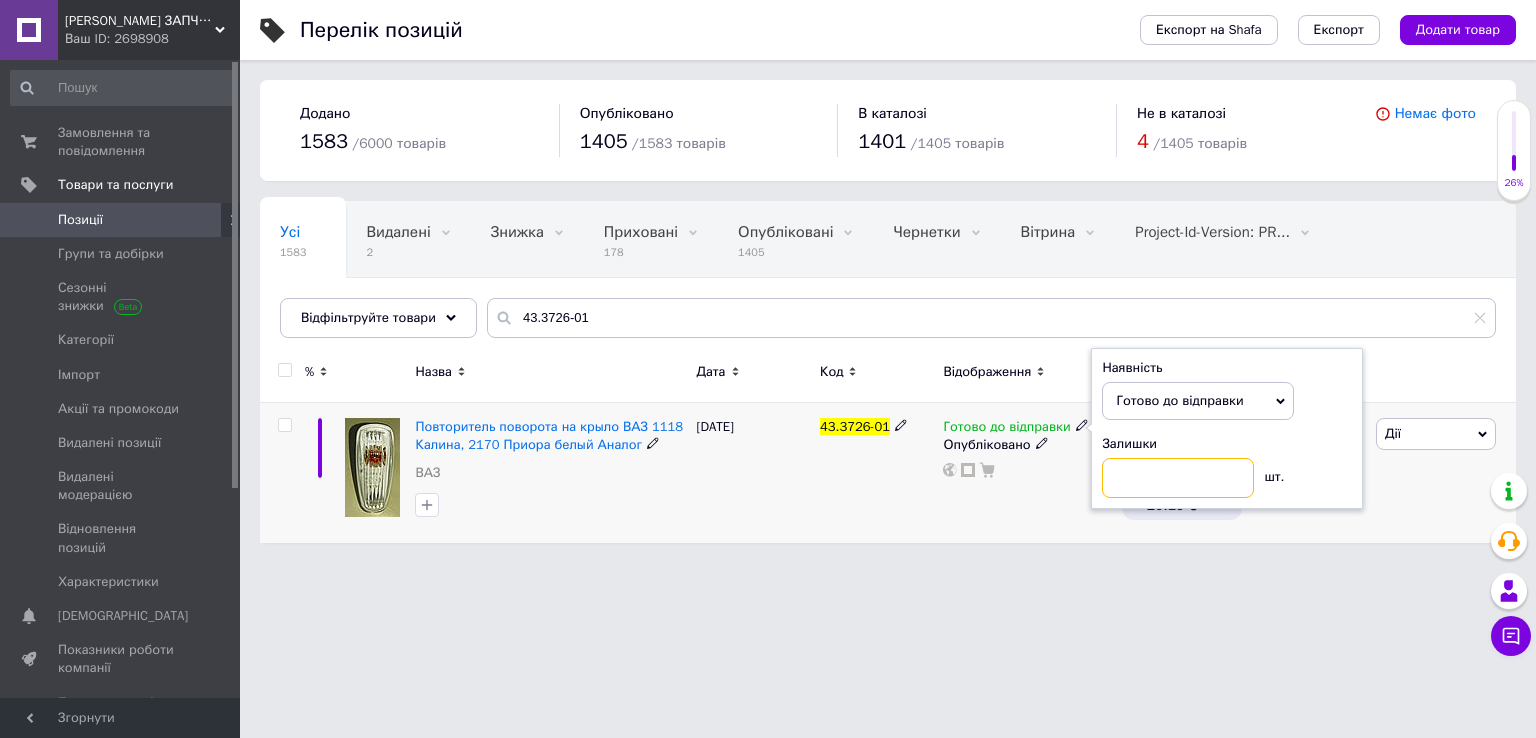 click at bounding box center (1178, 478) 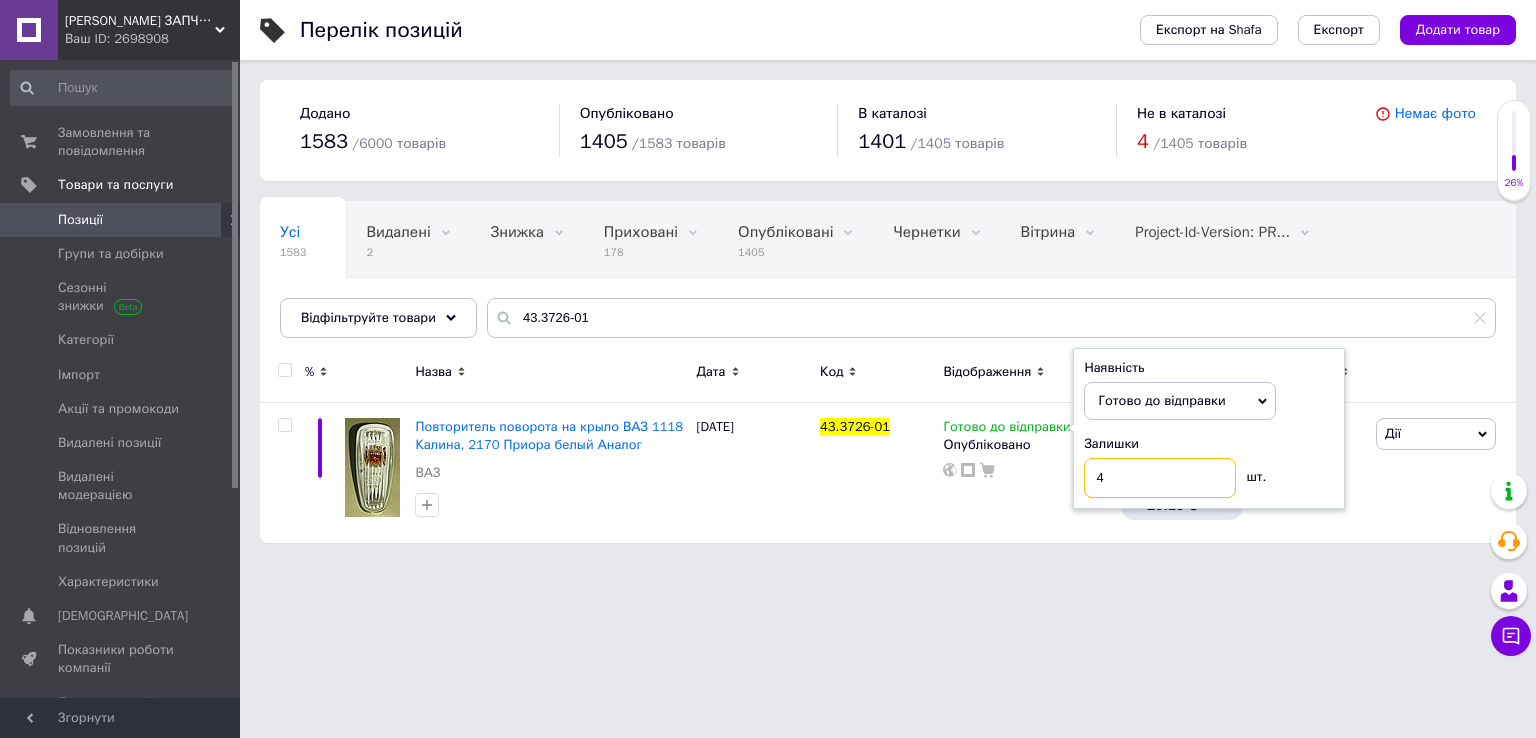 type on "4" 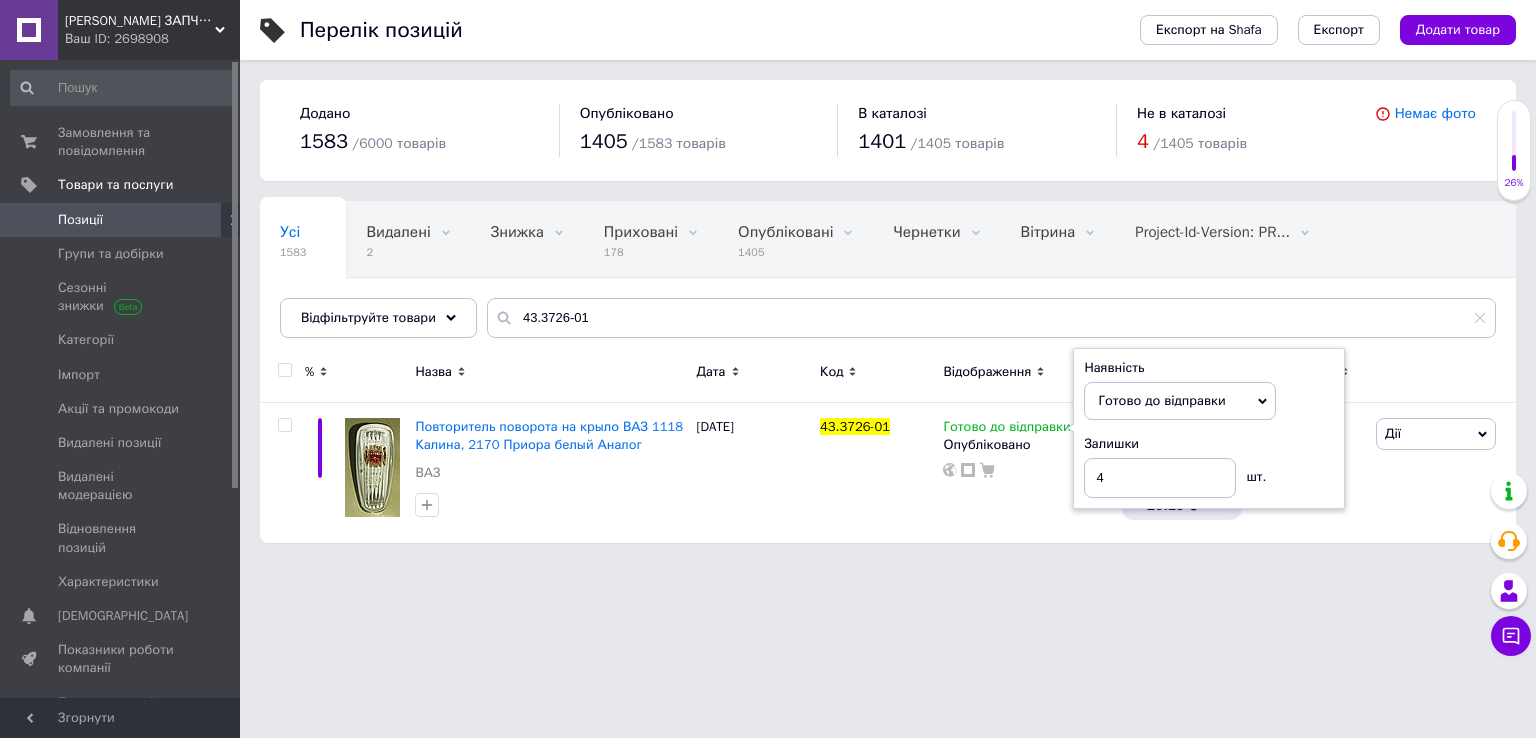 click on "ТИТАН ЧЕРКАСИ ЗАПЧАСТИНИ Ваш ID: 2698908 Сайт ТИТАН ЧЕРКАСИ ЗАПЧАСТИНИ Кабінет покупця Перевірити стан системи Сторінка на порталі ТИТАН ЧЕРКАСИ ЗАПЧАСТИНИ Довідка Вийти Замовлення та повідомлення 0 0 Товари та послуги Позиції Групи та добірки Сезонні знижки Категорії Імпорт Акції та промокоди Видалені позиції Видалені модерацією Відновлення позицій Характеристики Сповіщення 0 0 Показники роботи компанії Панель управління Відгуки Клієнти Каталог ProSale Аналітика Управління сайтом Гаманець компанії 1583   /" at bounding box center (768, 281) 